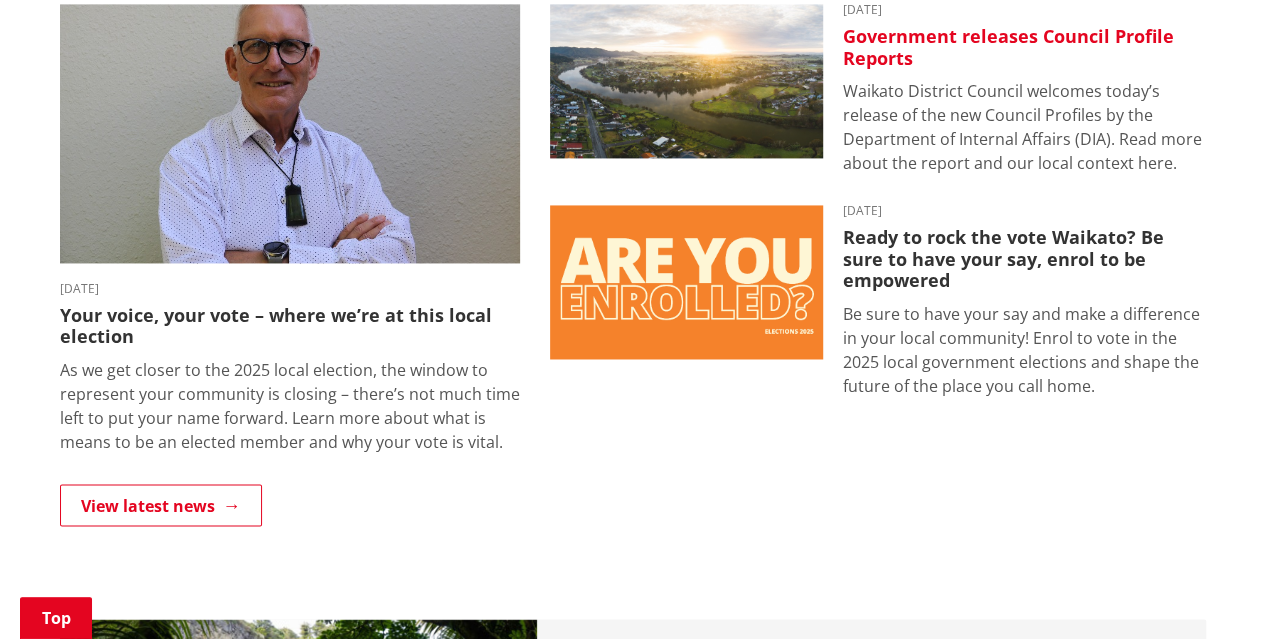 scroll, scrollTop: 1600, scrollLeft: 0, axis: vertical 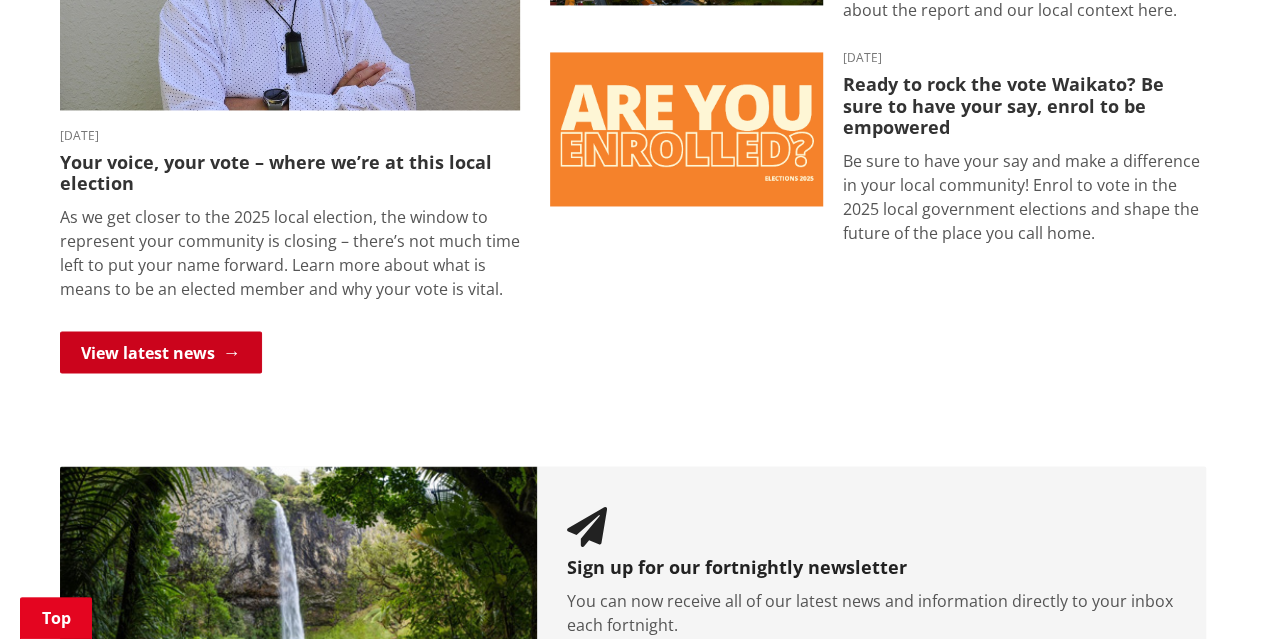 click on "View latest news" at bounding box center [161, 352] 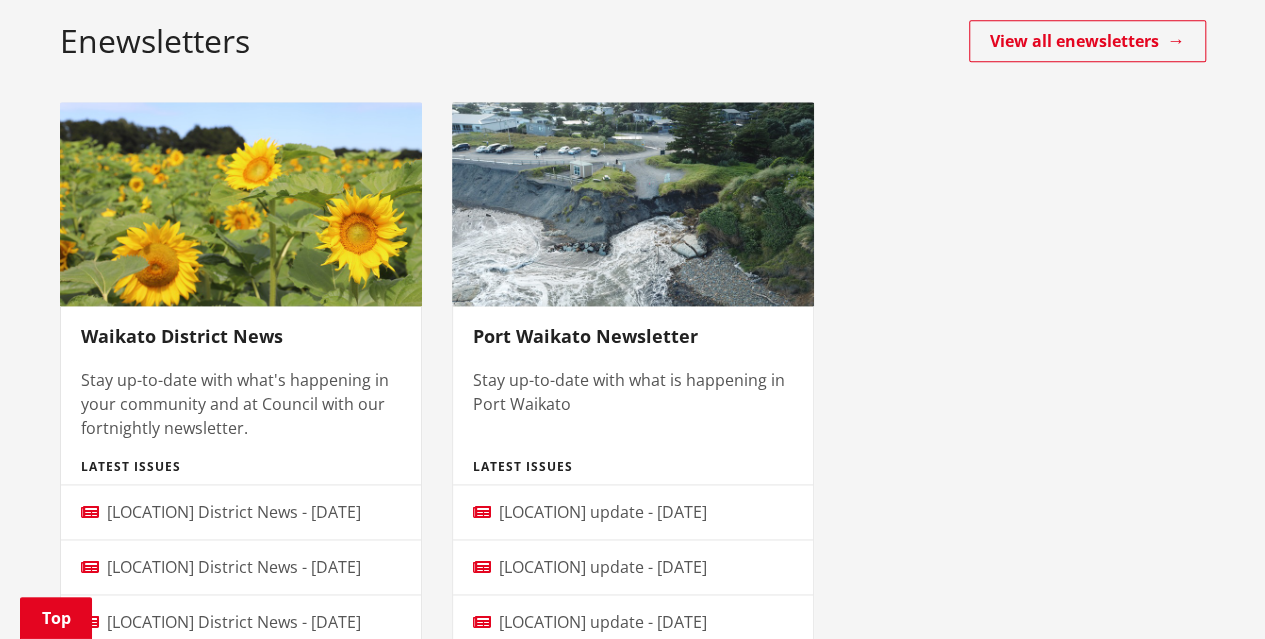 scroll, scrollTop: 1200, scrollLeft: 0, axis: vertical 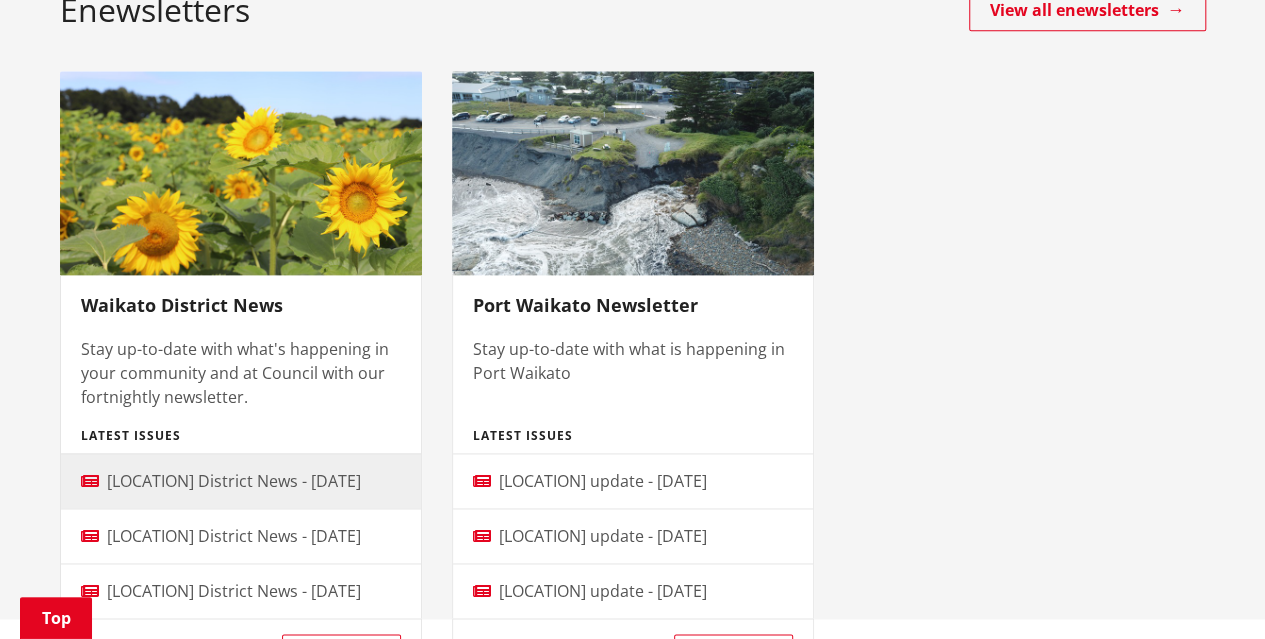 click on "Waikato District News - [DAY] [MONTH] [YEAR]" at bounding box center (234, 481) 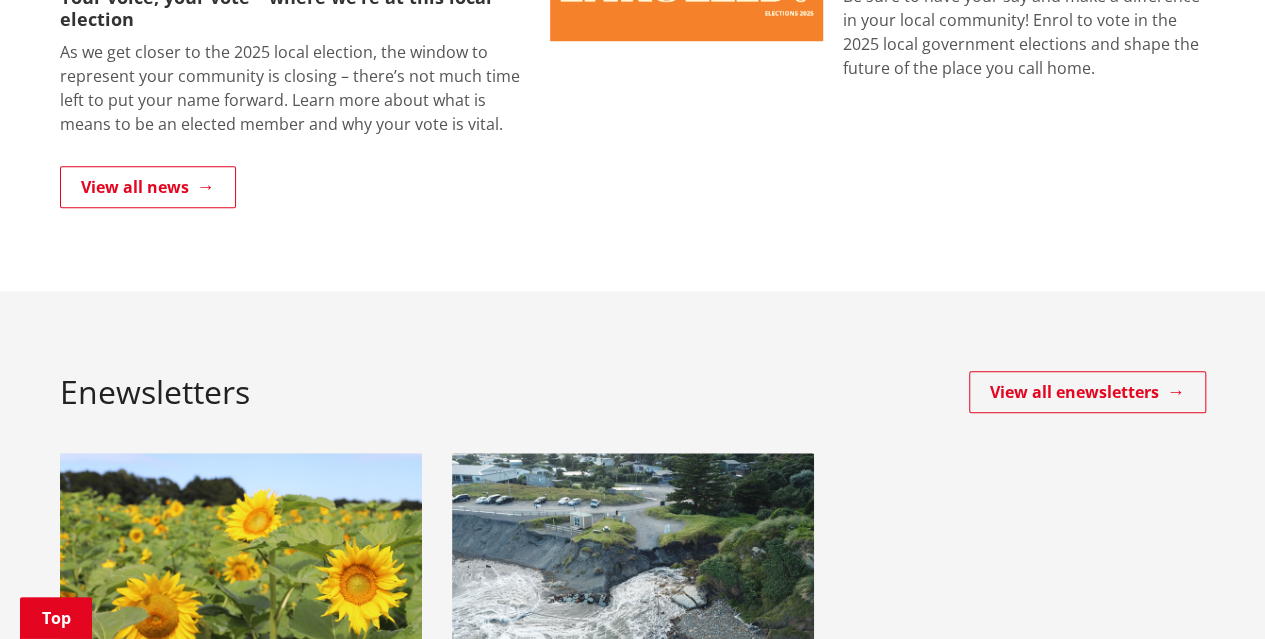 scroll, scrollTop: 702, scrollLeft: 0, axis: vertical 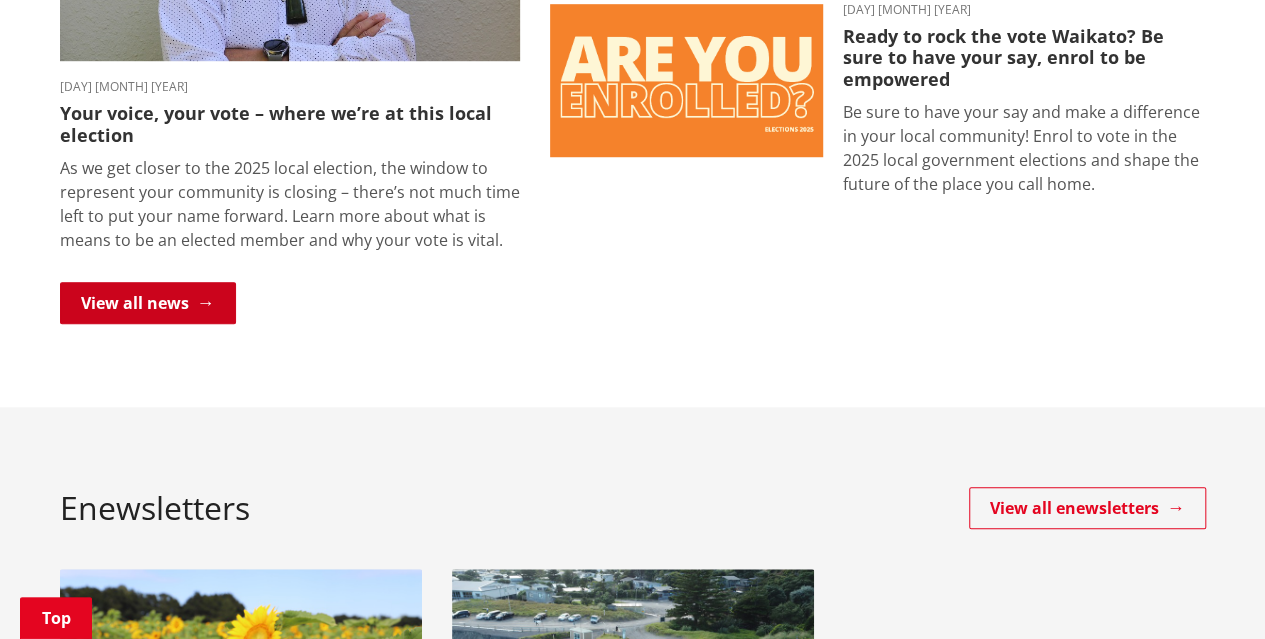 click on "View all news" at bounding box center (148, 303) 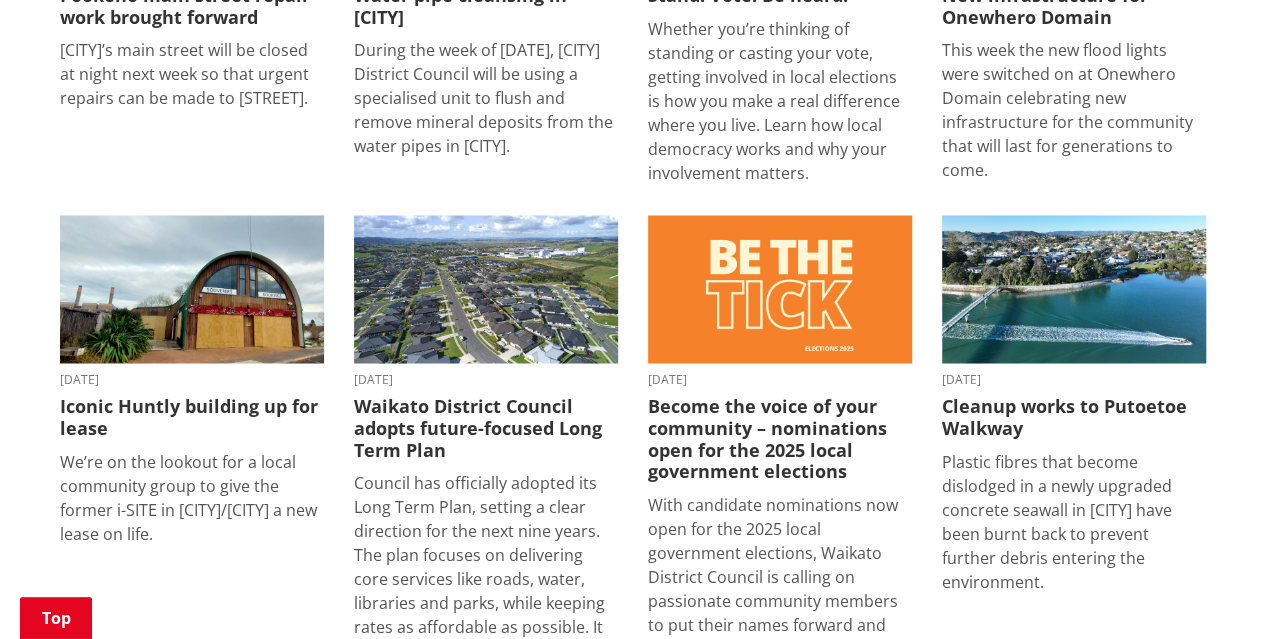 scroll, scrollTop: 1700, scrollLeft: 0, axis: vertical 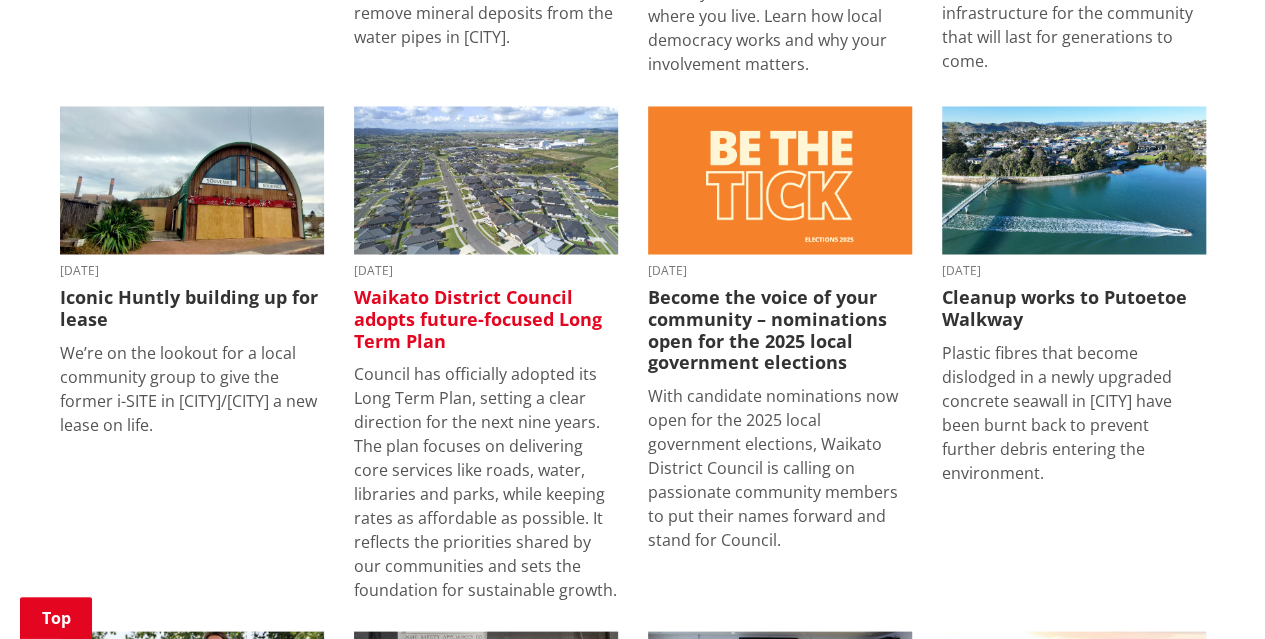 click on "Waikato District Council adopts future-focused Long Term Plan" at bounding box center [486, 318] 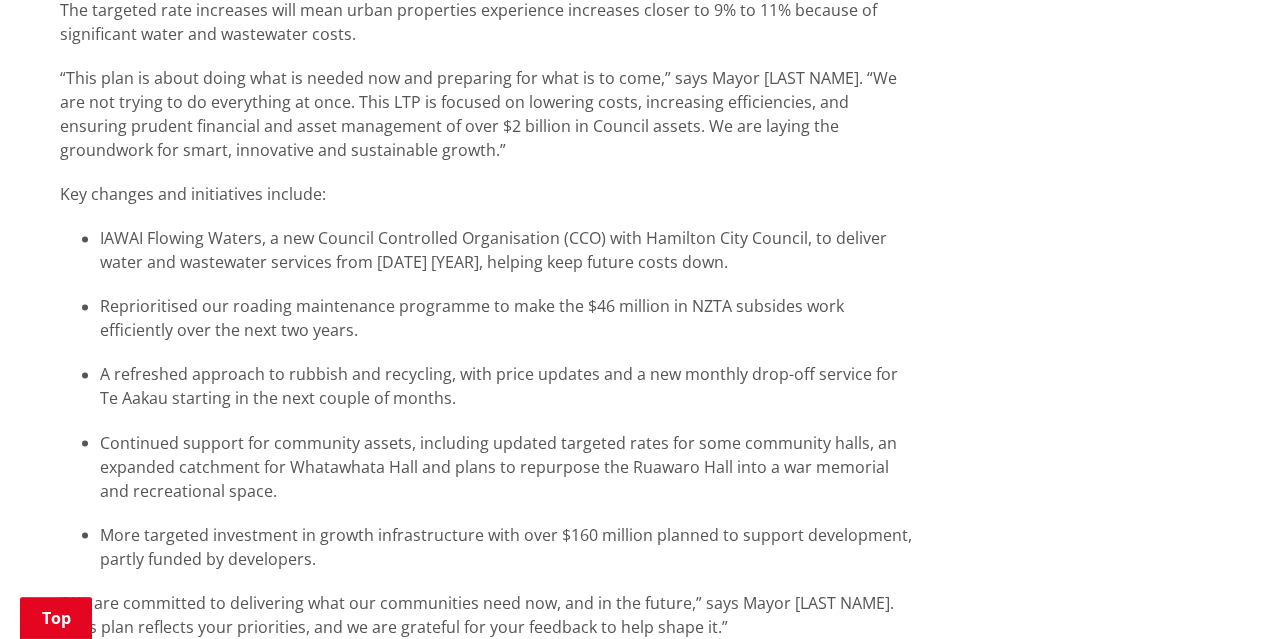 scroll, scrollTop: 1500, scrollLeft: 0, axis: vertical 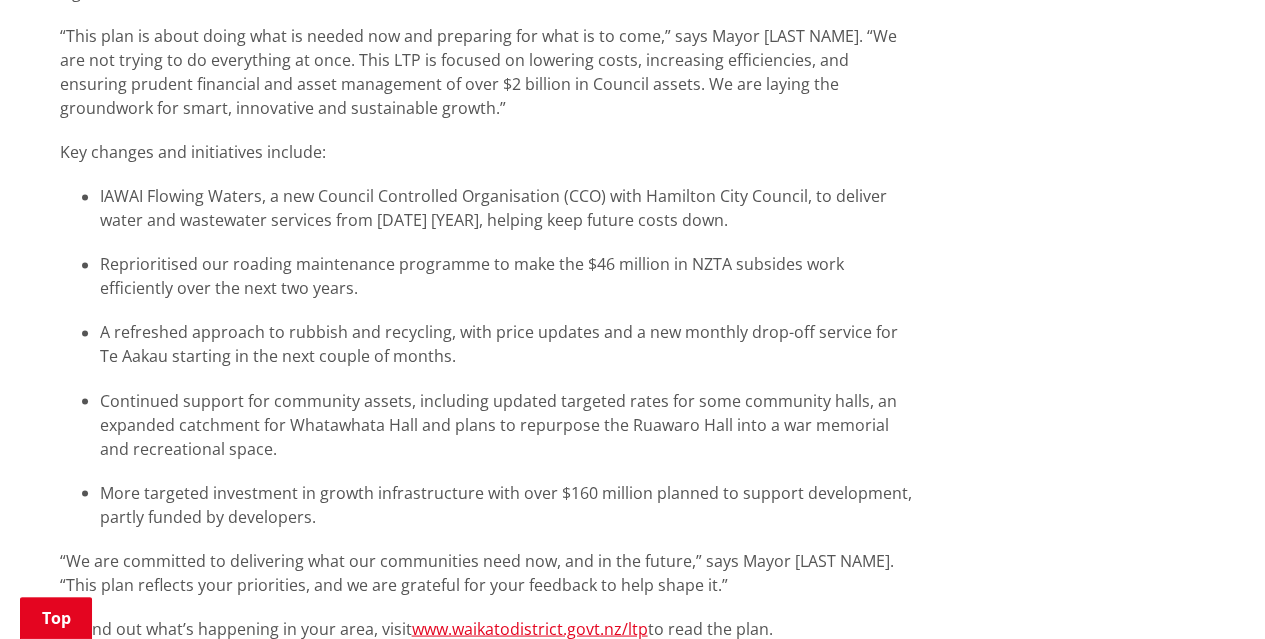 drag, startPoint x: 289, startPoint y: 481, endPoint x: 144, endPoint y: 441, distance: 150.41609 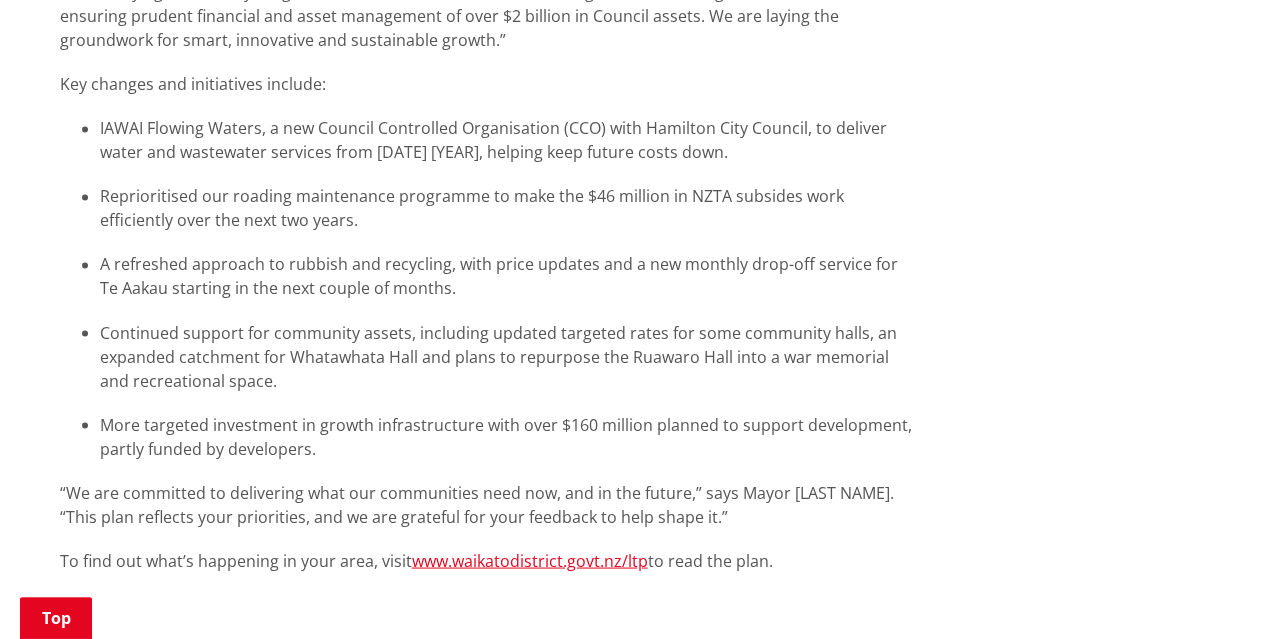 scroll, scrollTop: 1600, scrollLeft: 0, axis: vertical 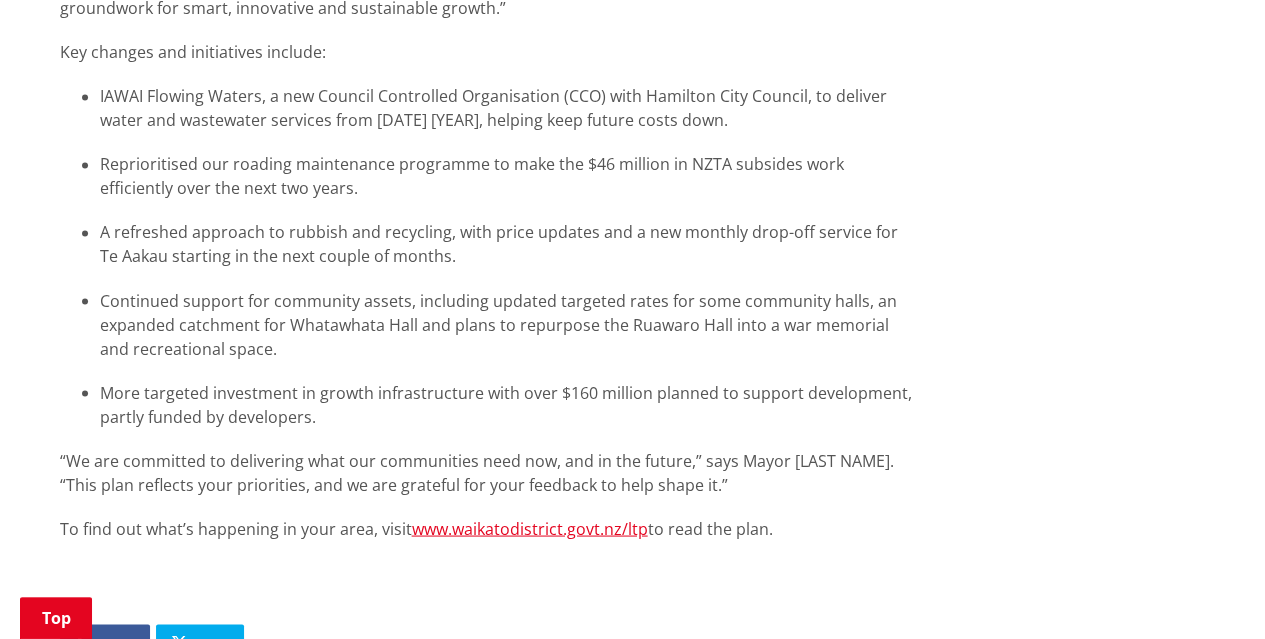 drag, startPoint x: 342, startPoint y: 392, endPoint x: 100, endPoint y: 62, distance: 409.22366 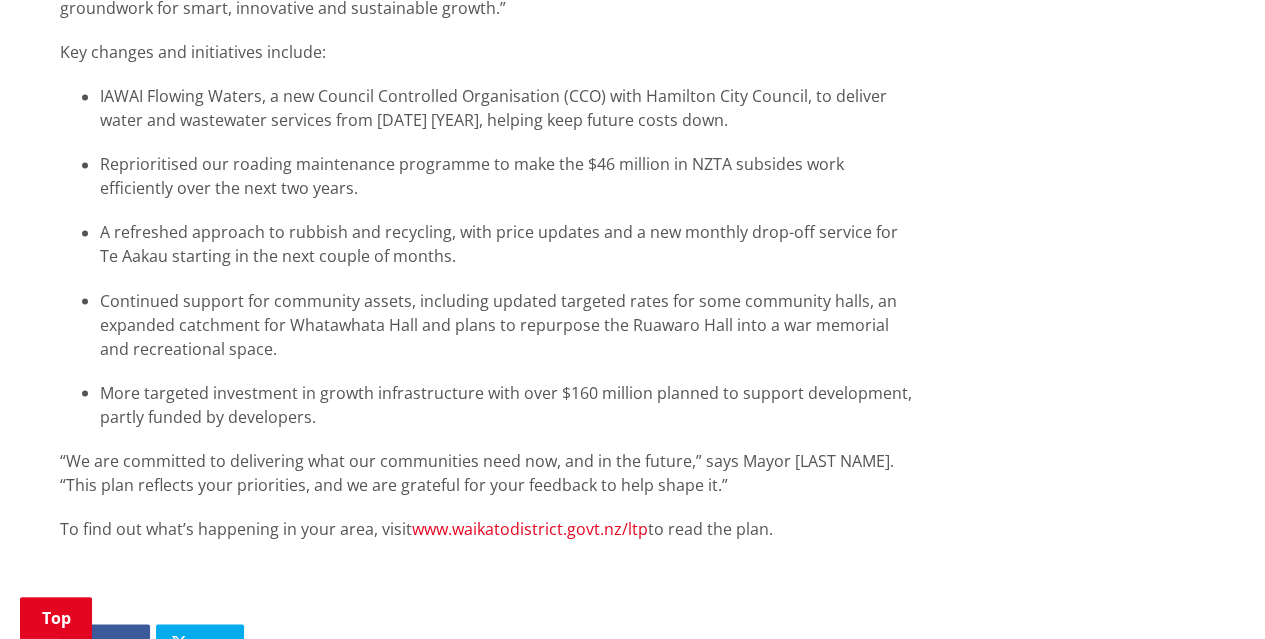 click on "www.waikatodistrict.govt.nz/ltp" at bounding box center [530, 528] 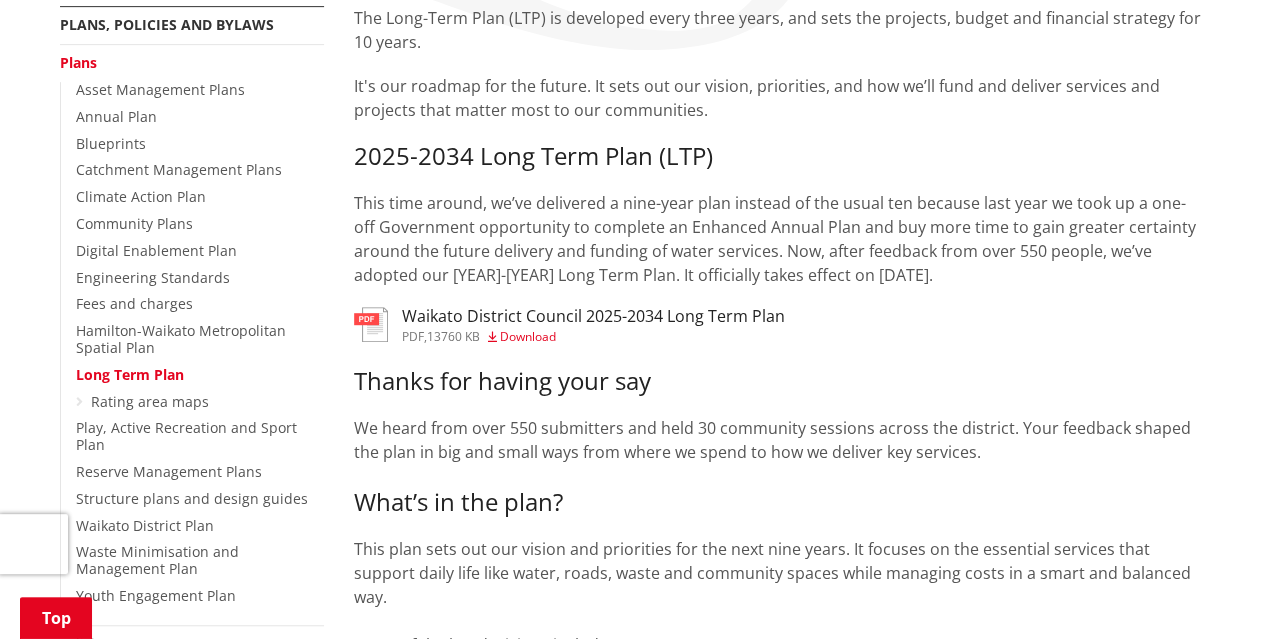 scroll, scrollTop: 500, scrollLeft: 0, axis: vertical 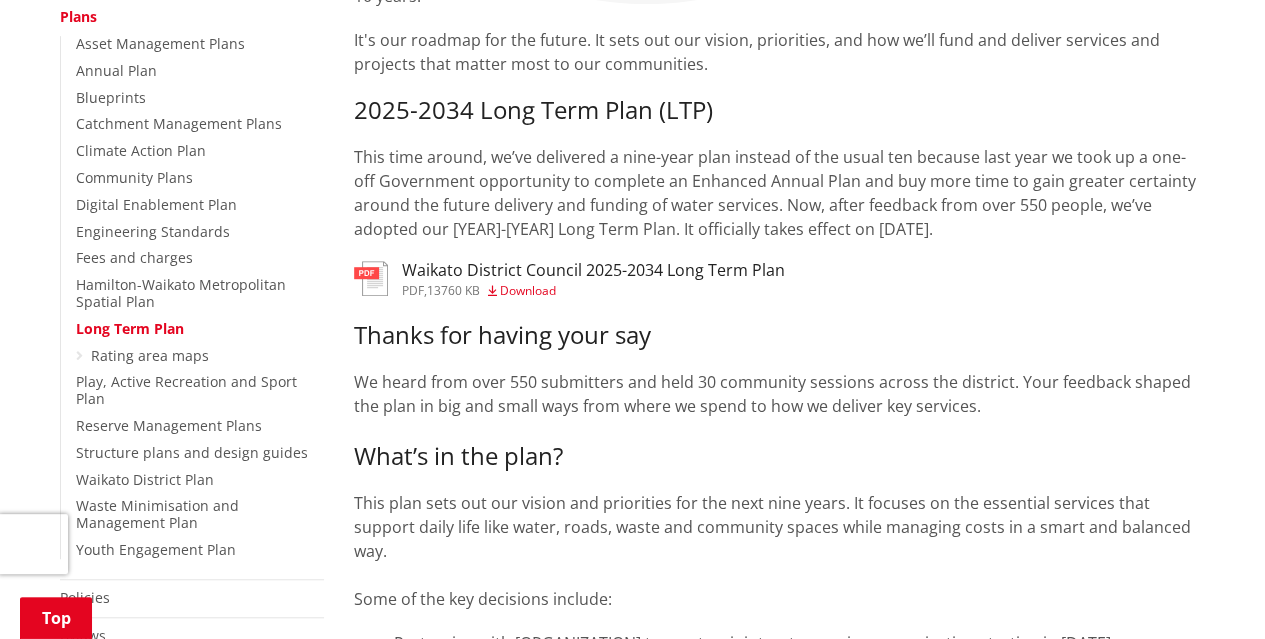 click on "Download" at bounding box center [528, 290] 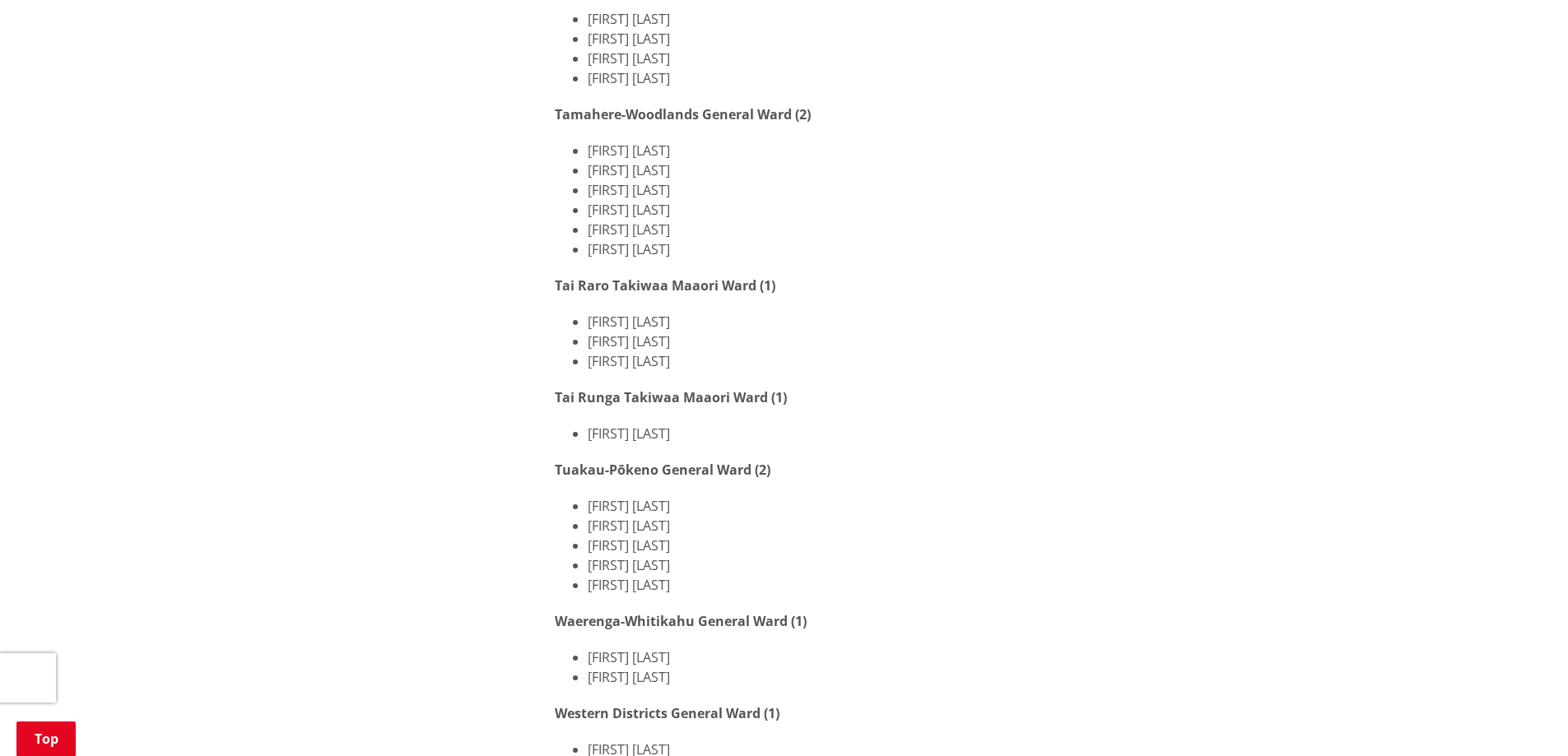scroll, scrollTop: 411, scrollLeft: 0, axis: vertical 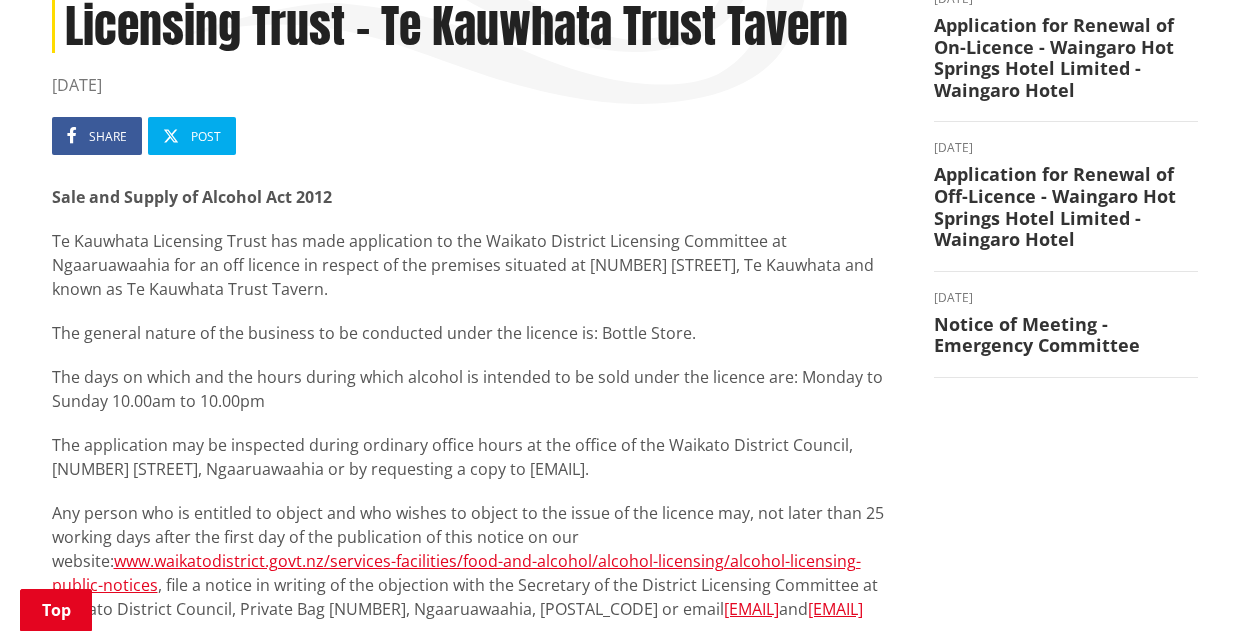 drag, startPoint x: 669, startPoint y: 472, endPoint x: 218, endPoint y: 339, distance: 470.2021 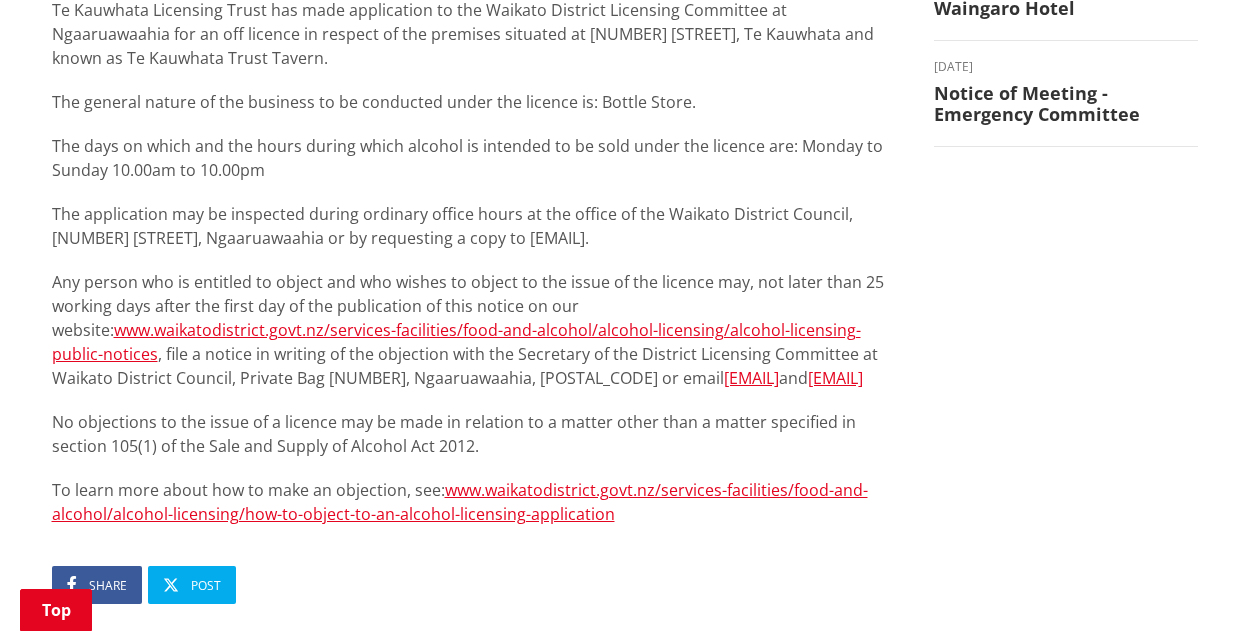 scroll, scrollTop: 300, scrollLeft: 0, axis: vertical 